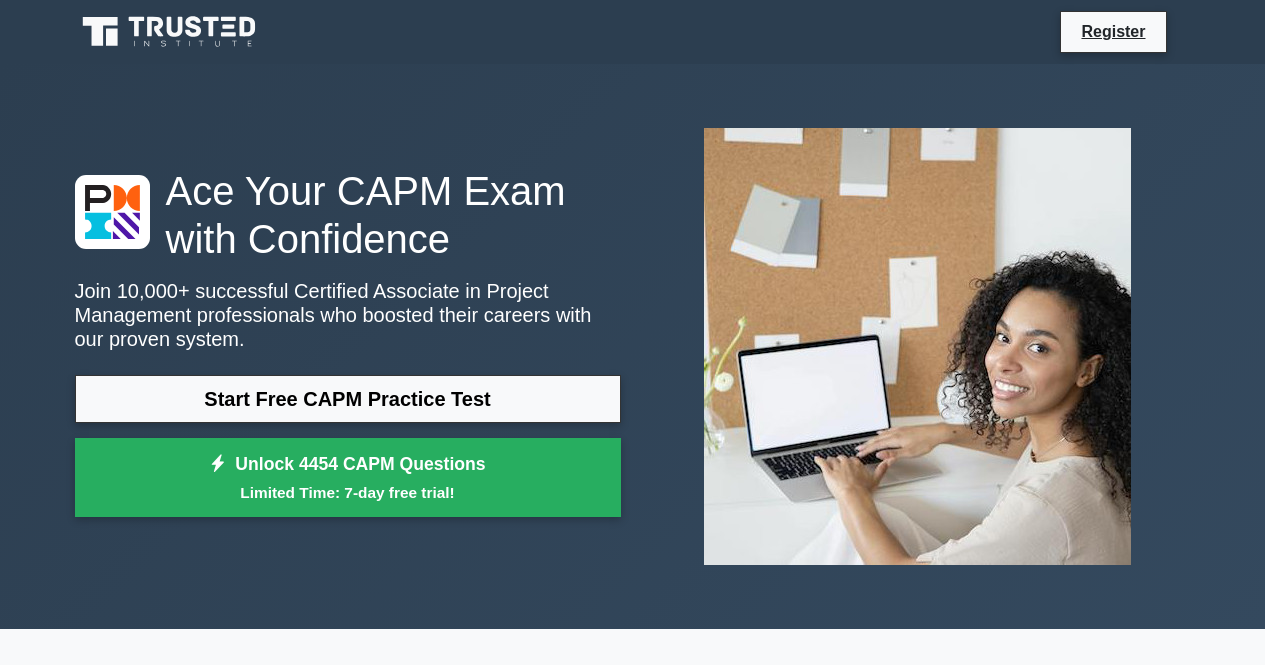 scroll, scrollTop: 72, scrollLeft: 0, axis: vertical 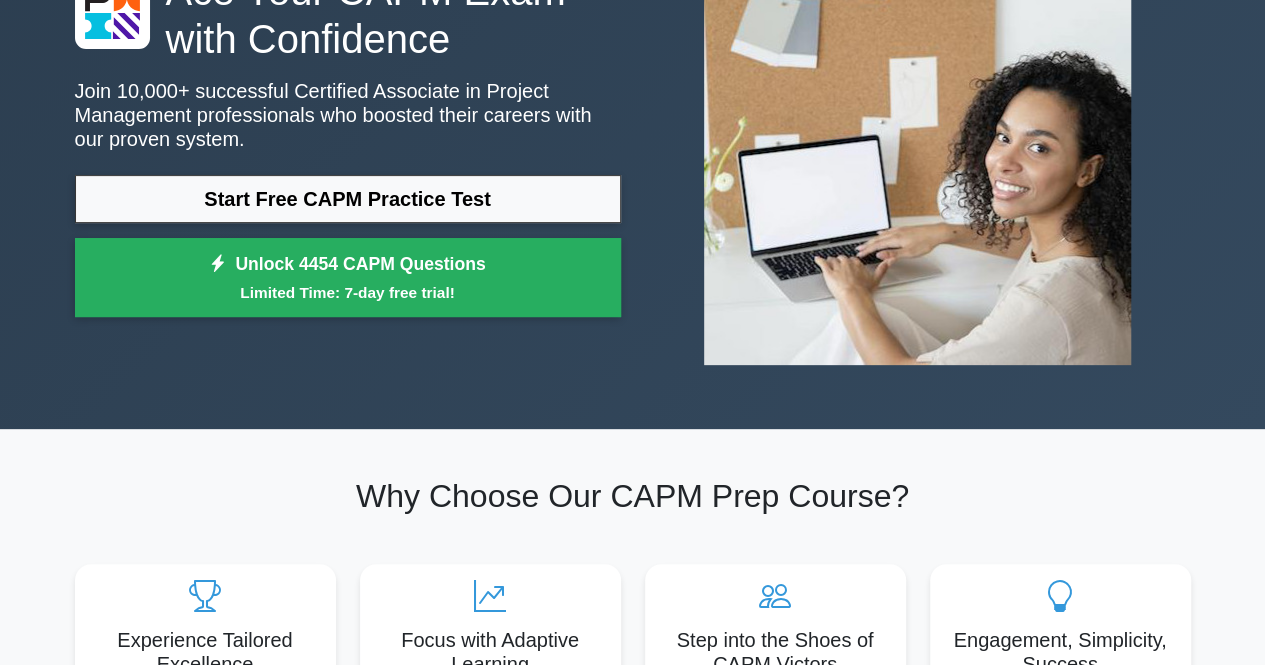 click on "Ace Your CAPM Exam with Confidence
Join 10,000+ successful Certified Associate in Project Management professionals who boosted their careers with our proven system.
Start Free CAPM Practice Test
Unlock 4454 CAPM Questions
Limited Time: 7-day free trial!" at bounding box center [348, 147] 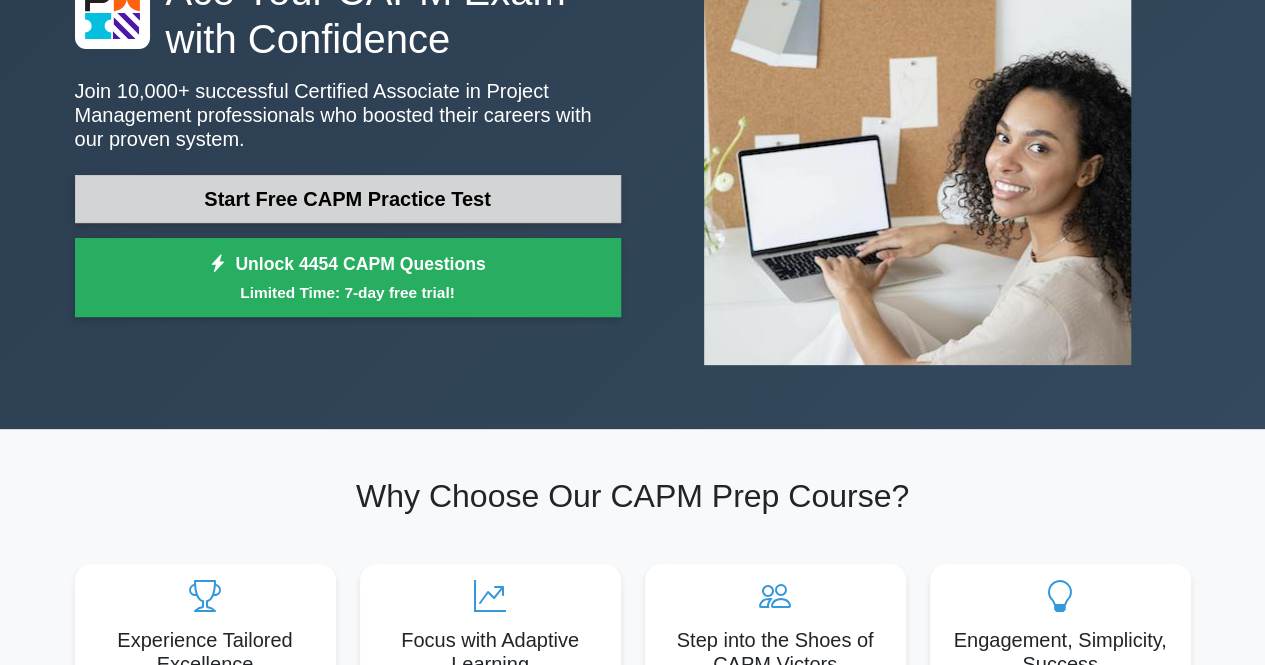 click on "Start Free CAPM Practice Test" at bounding box center [348, 199] 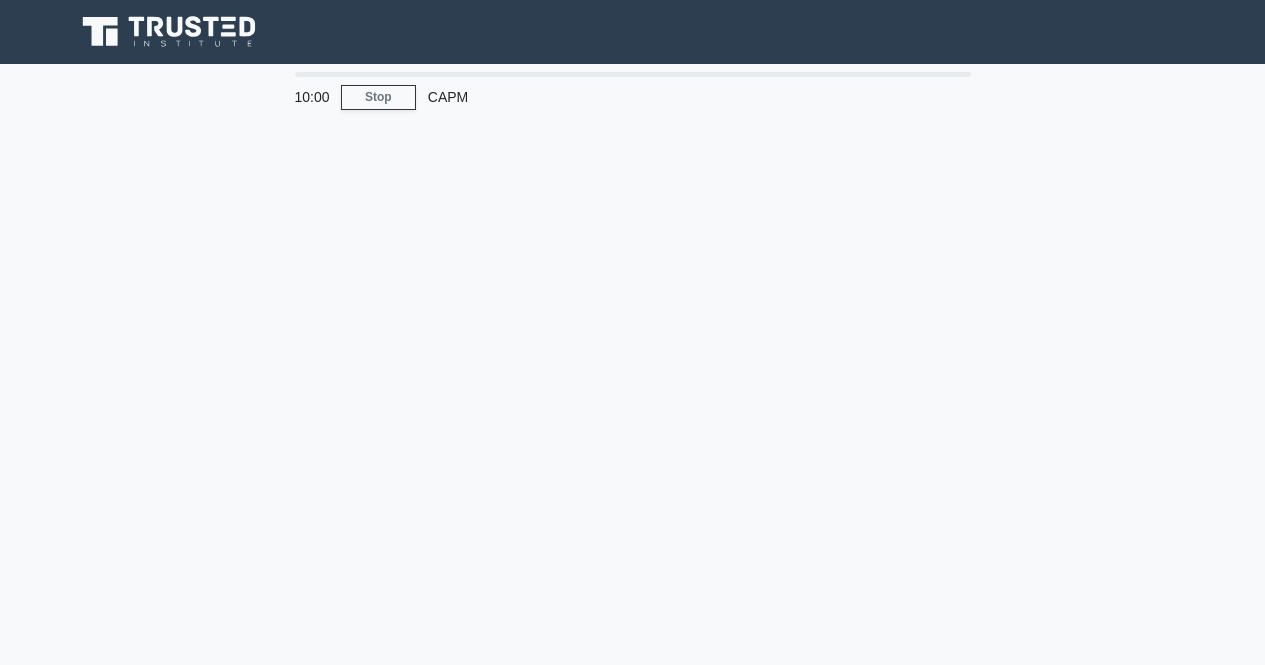 scroll, scrollTop: 0, scrollLeft: 0, axis: both 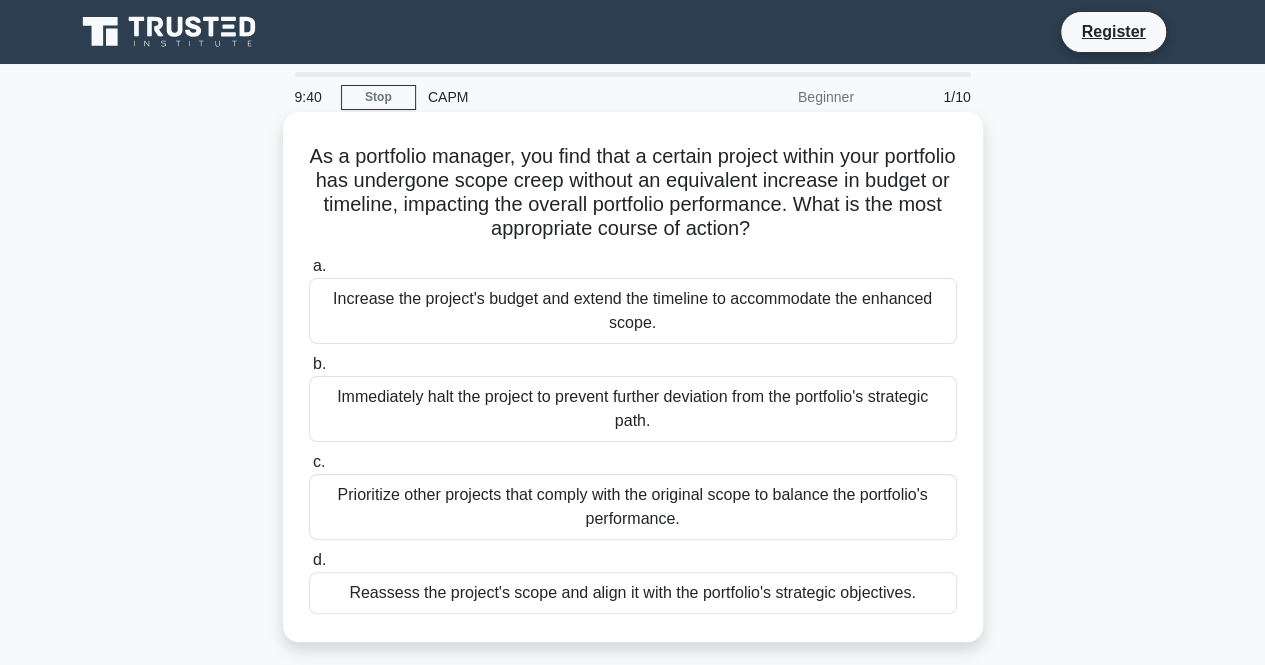 click on "Prioritize other projects that comply with the original scope to balance the portfolio's performance." at bounding box center (633, 507) 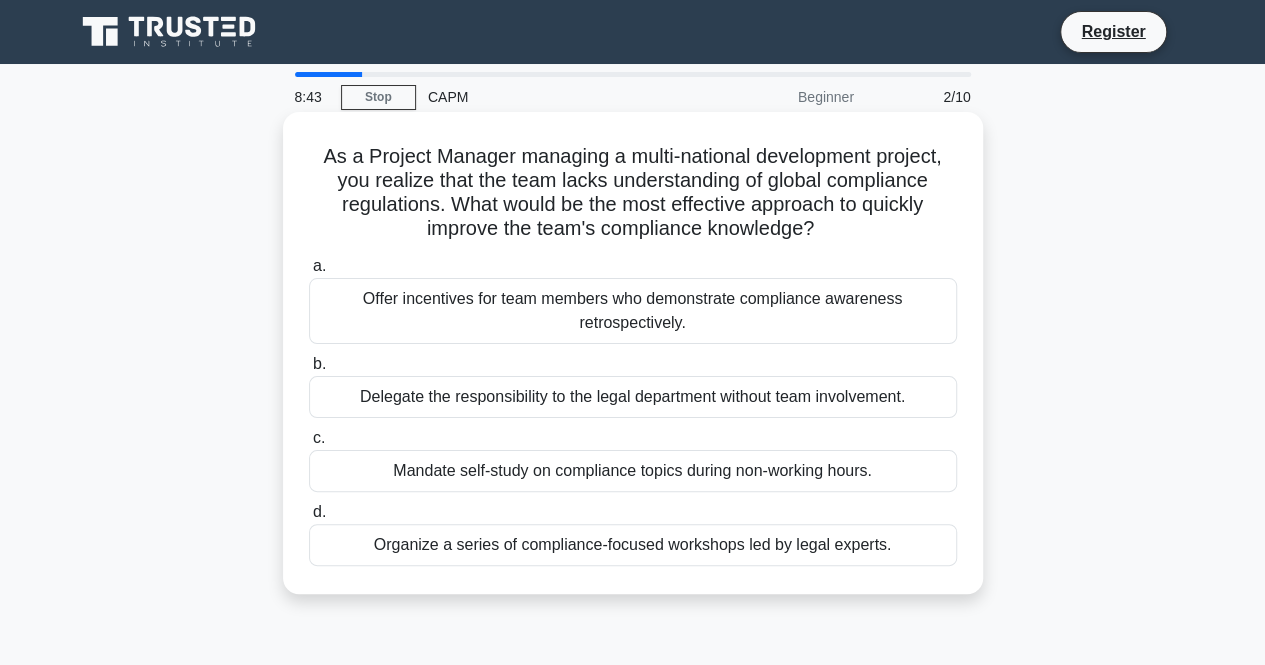 click on "Organize a series of compliance-focused workshops led by legal experts." at bounding box center [633, 545] 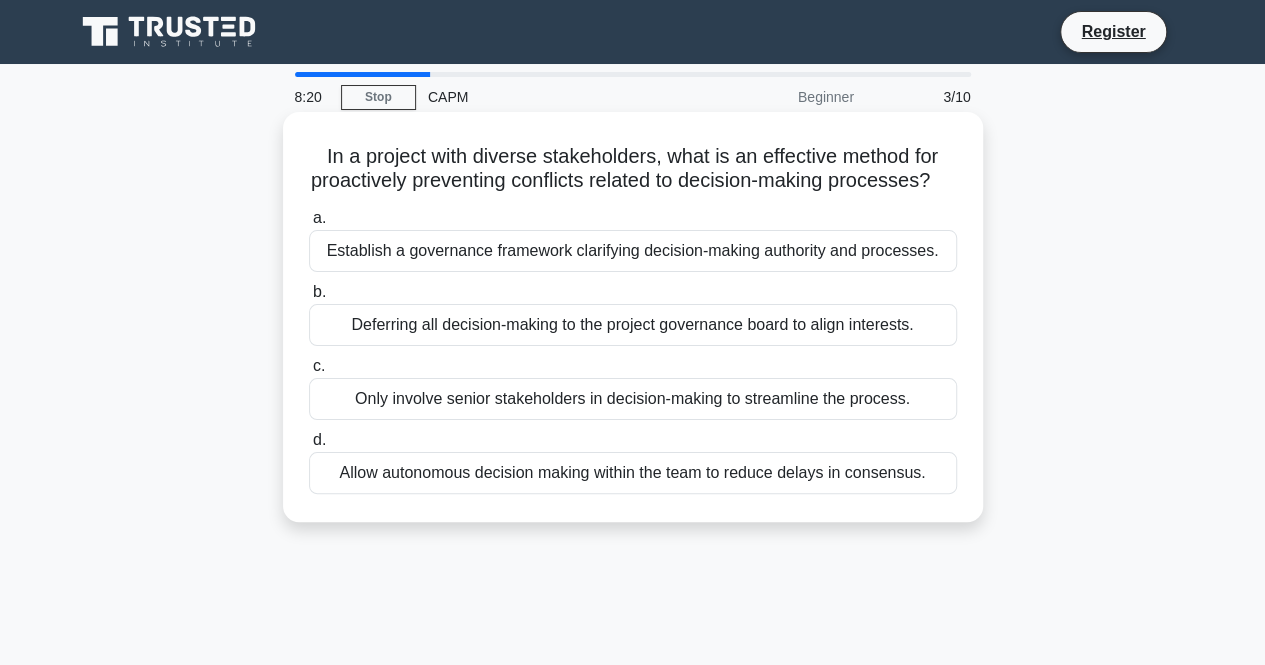 click on "Establish a governance framework clarifying decision-making authority and processes." at bounding box center [633, 251] 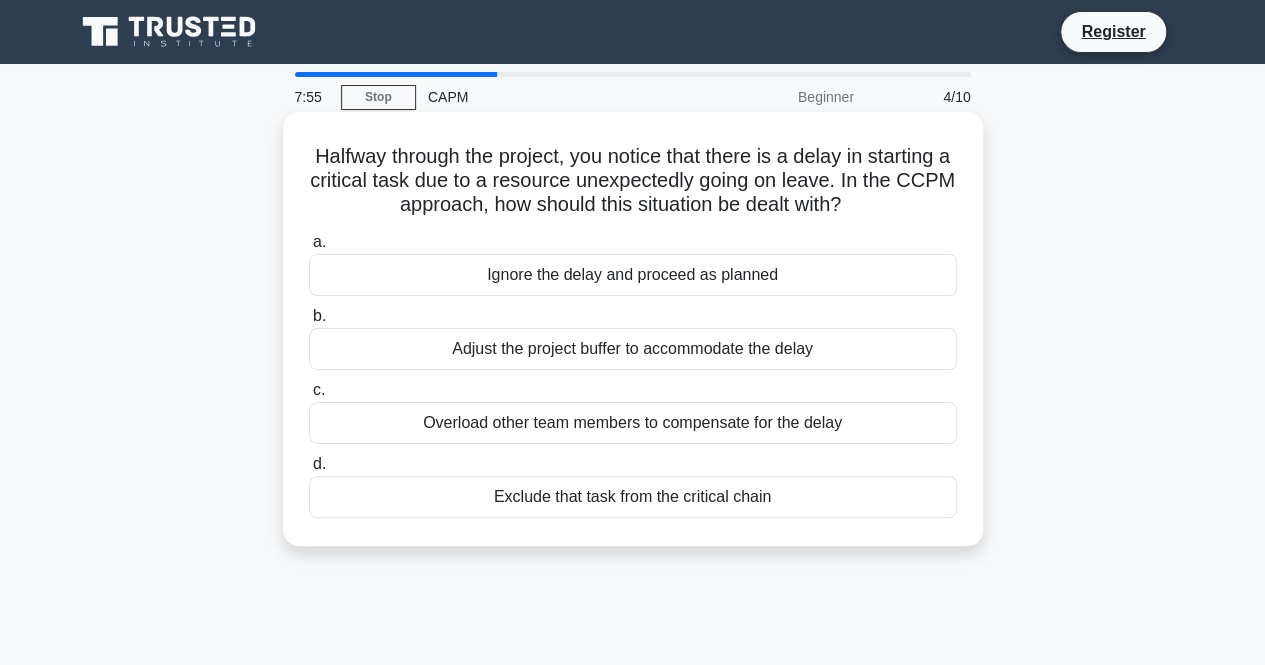 click on "Adjust the project buffer to accommodate the delay" at bounding box center [633, 349] 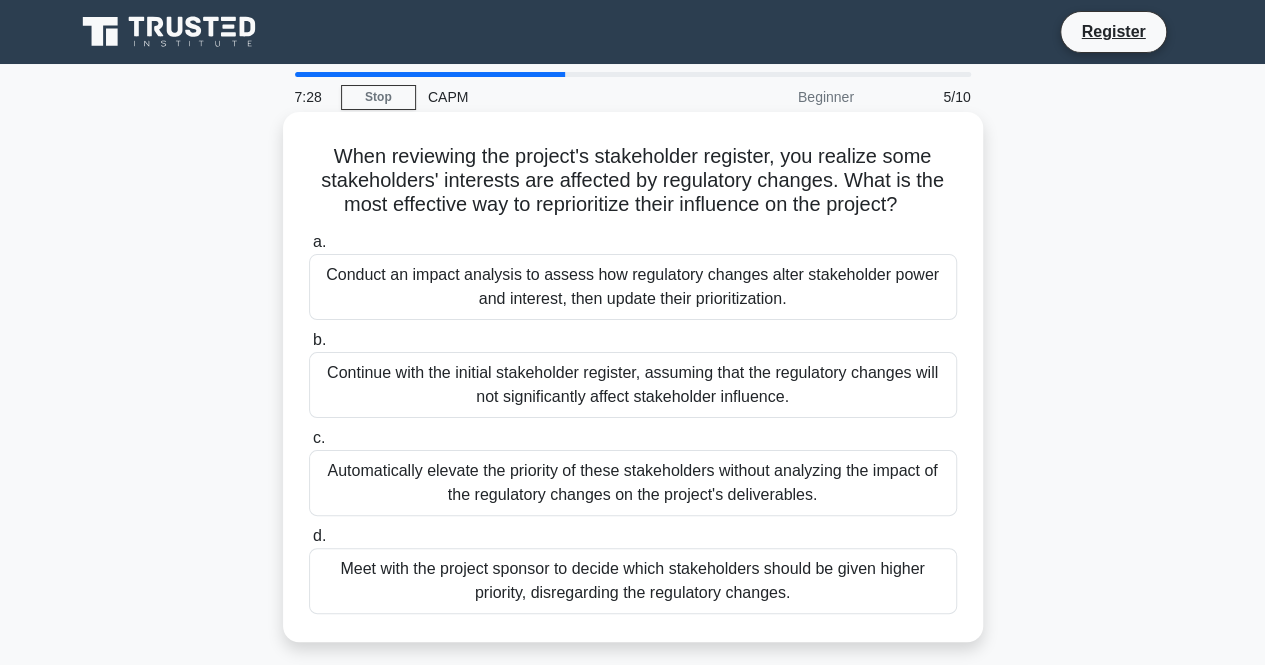 click on "Conduct an impact analysis to assess how regulatory changes alter stakeholder power and interest, then update their prioritization." at bounding box center [633, 287] 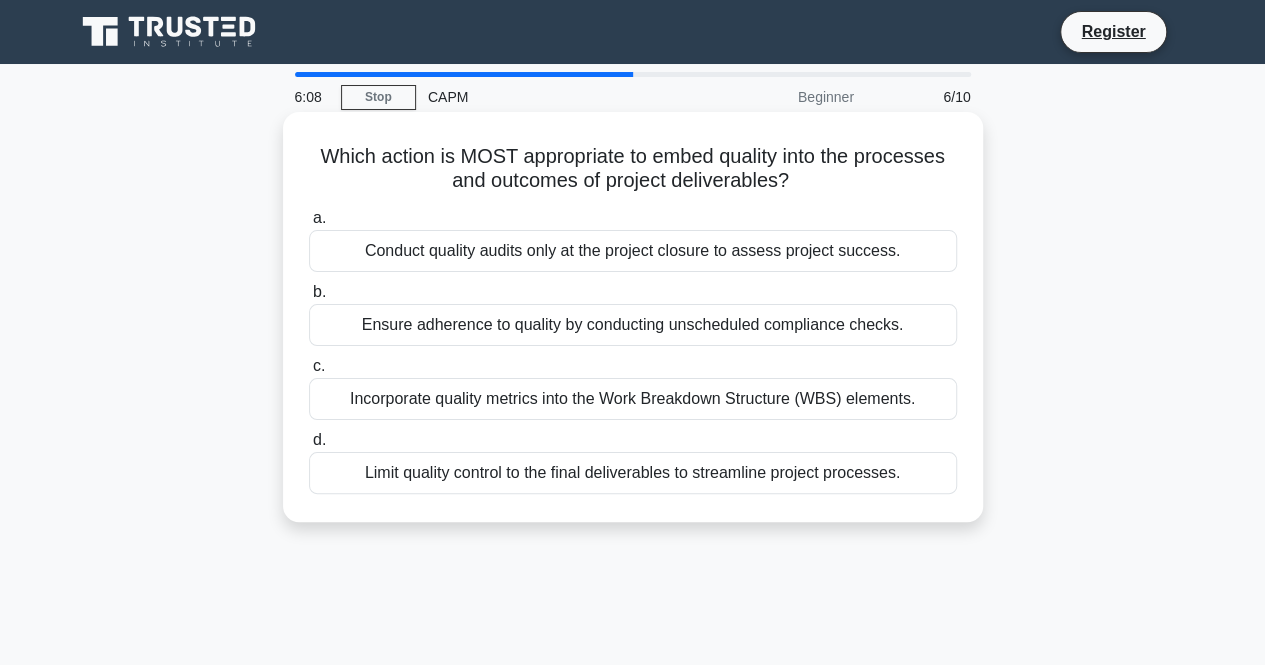 click on "Incorporate quality metrics into the Work Breakdown Structure (WBS) elements." at bounding box center (633, 399) 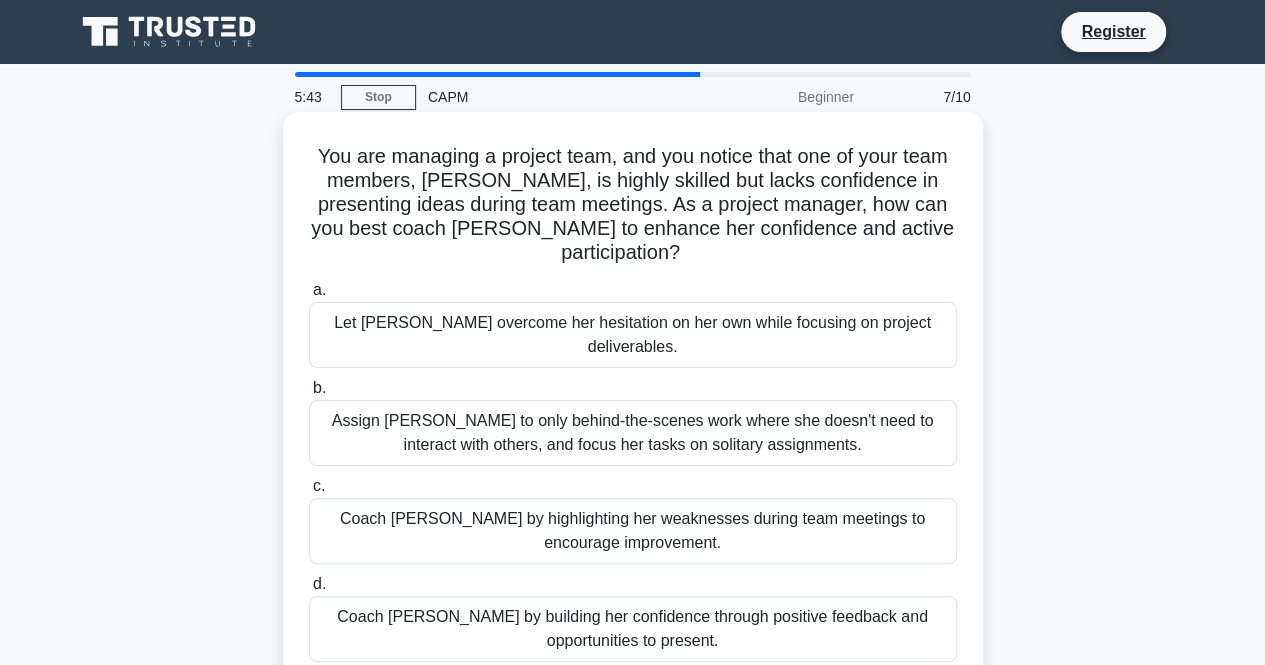 click on "Coach Olivia by building her confidence through positive feedback and opportunities to present." at bounding box center (633, 629) 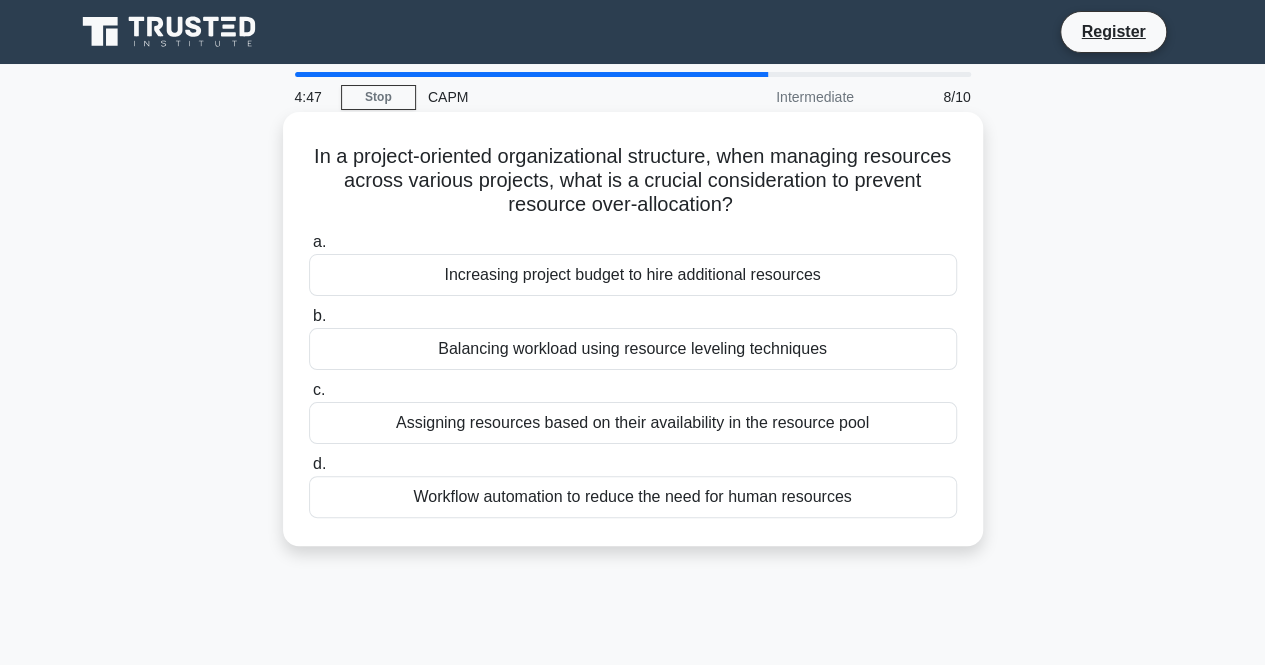 click on "Assigning resources based on their availability in the resource pool" at bounding box center [633, 423] 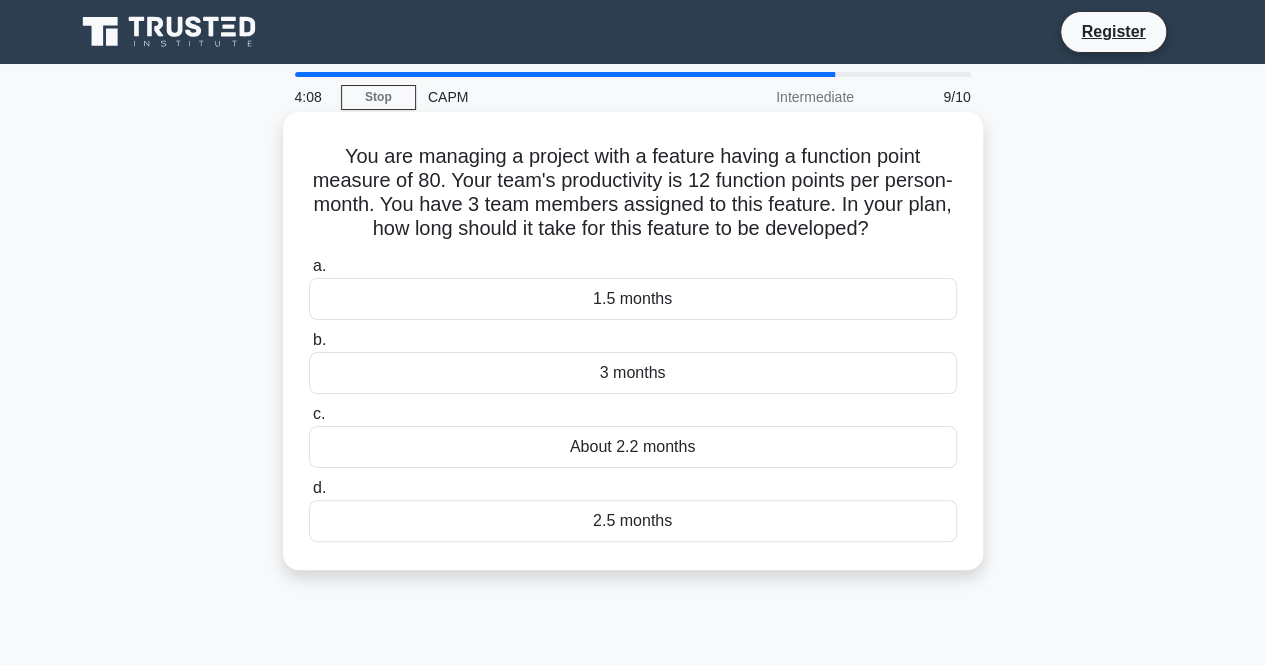 click on "About 2.2 months" at bounding box center [633, 447] 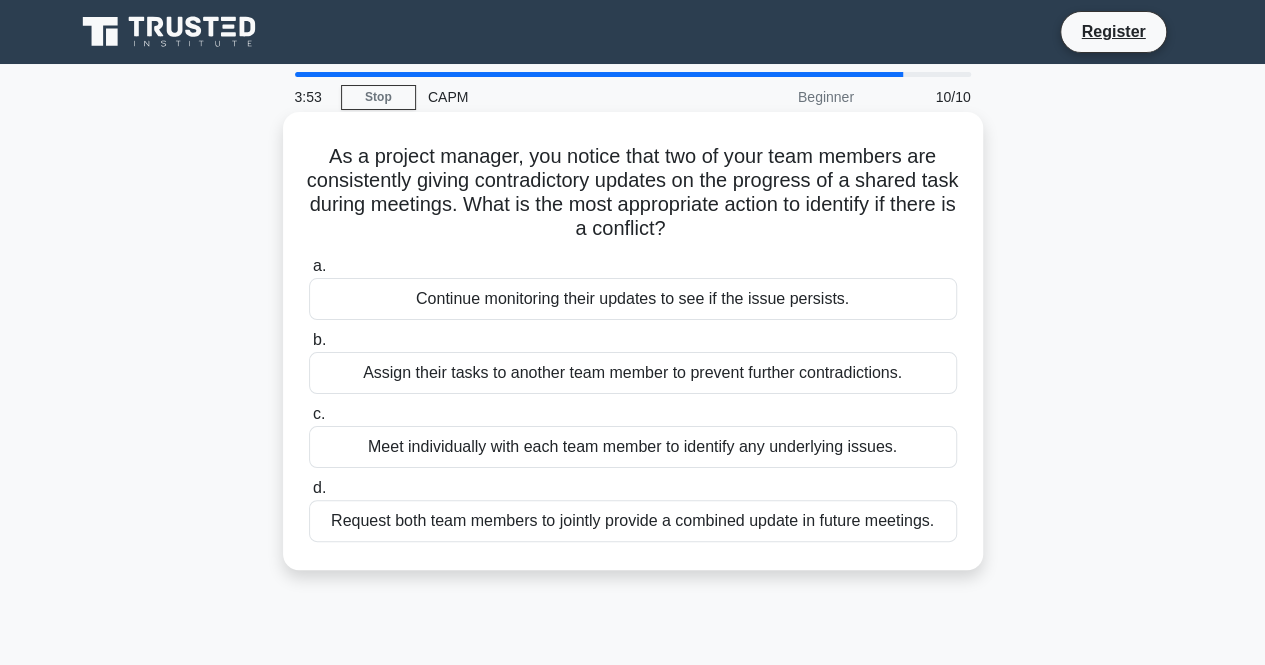 click on "Meet individually with each team member to identify any underlying issues." at bounding box center (633, 447) 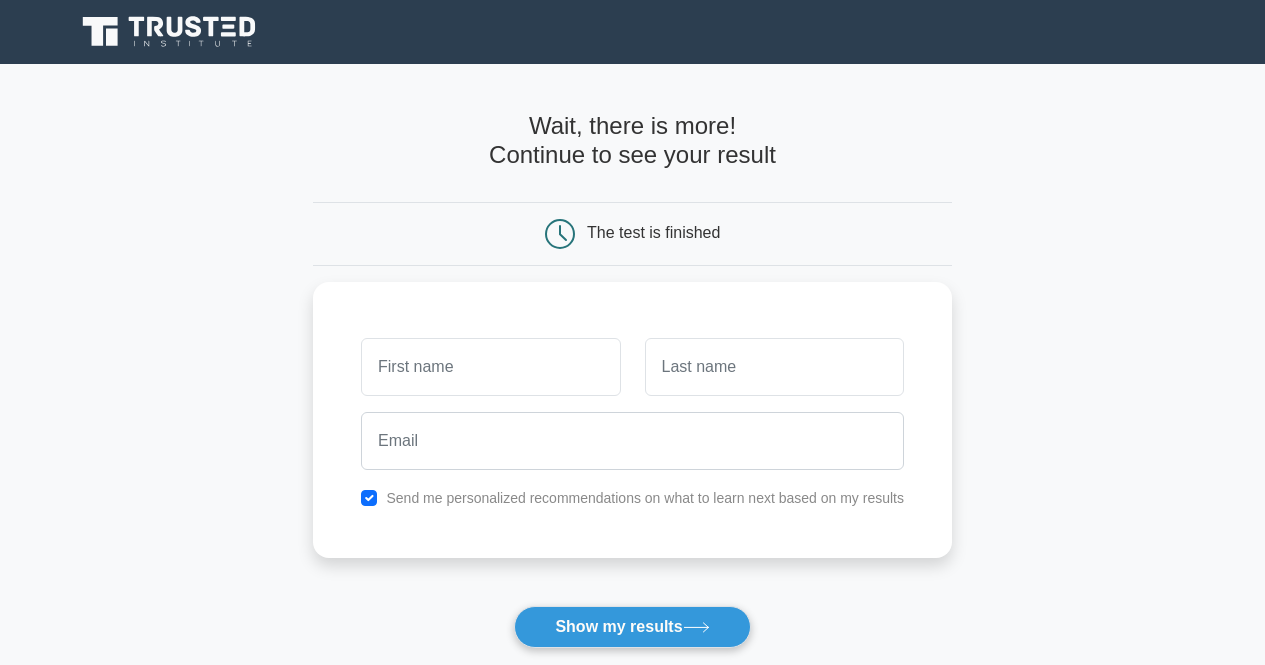 scroll, scrollTop: 0, scrollLeft: 0, axis: both 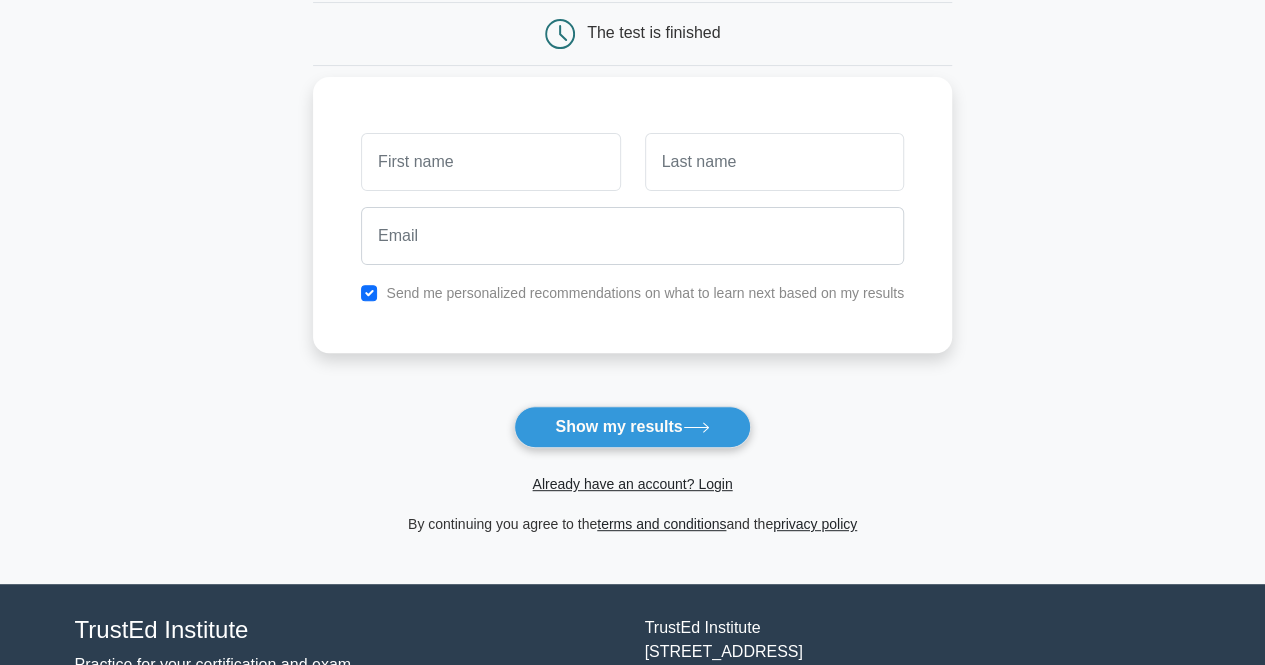click at bounding box center [490, 162] 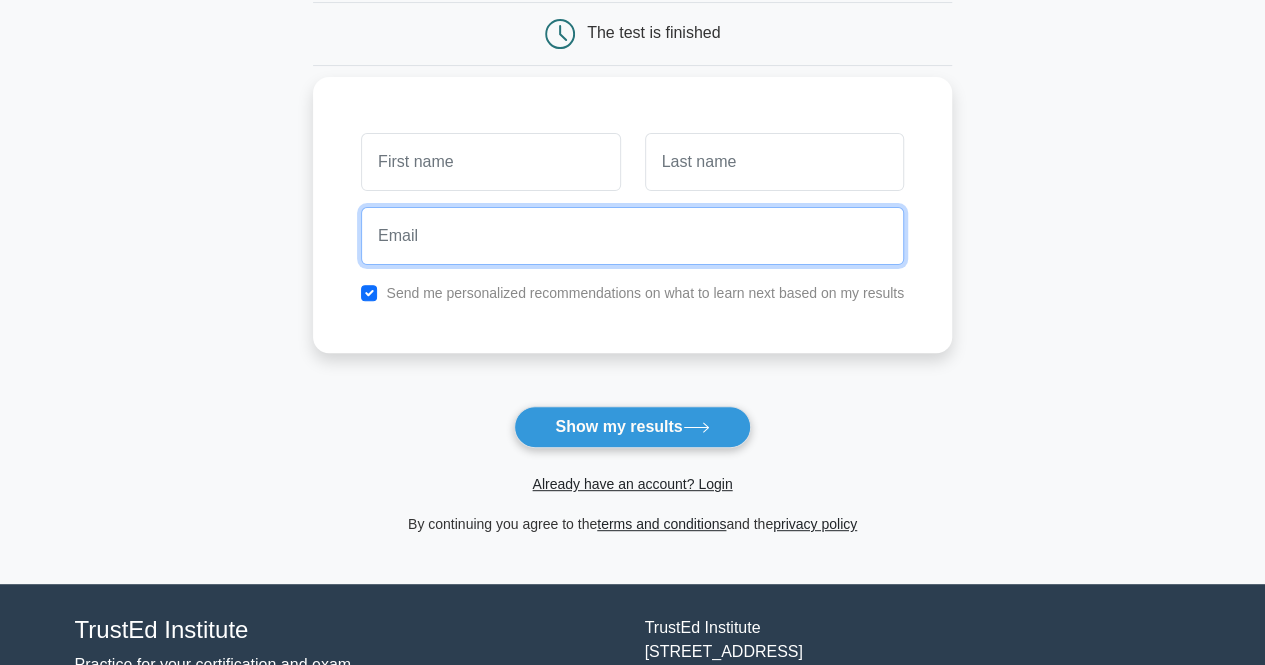 click at bounding box center (632, 236) 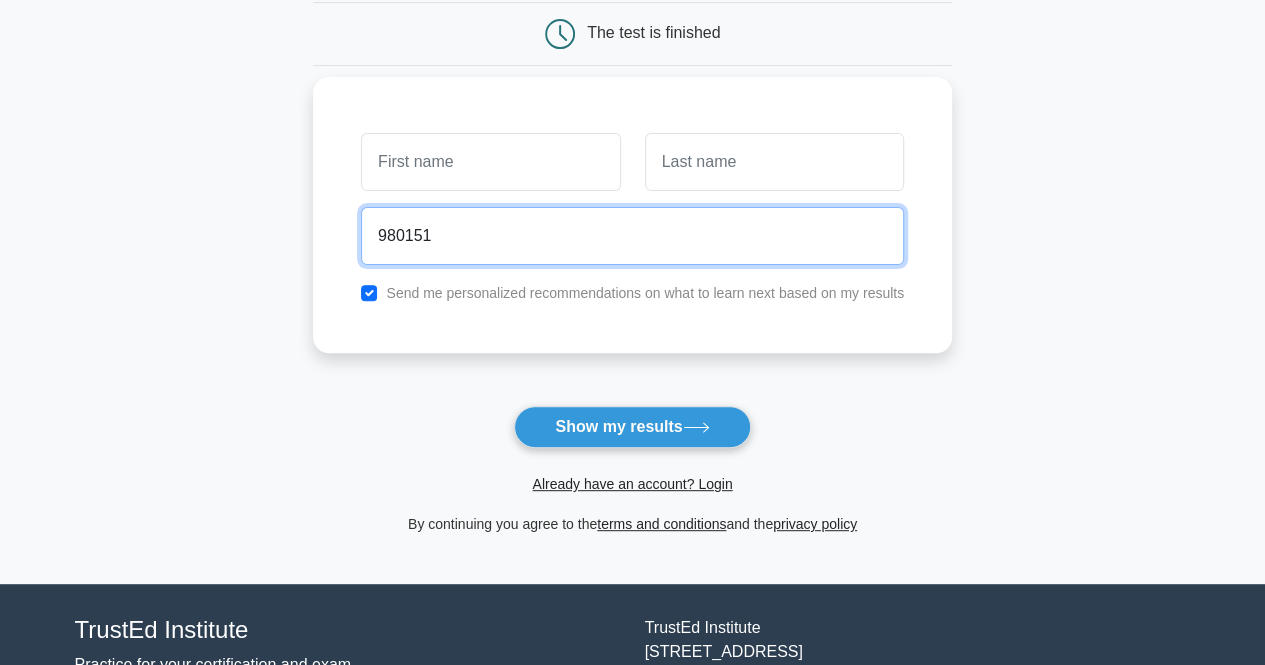 drag, startPoint x: 556, startPoint y: 231, endPoint x: 349, endPoint y: 245, distance: 207.47289 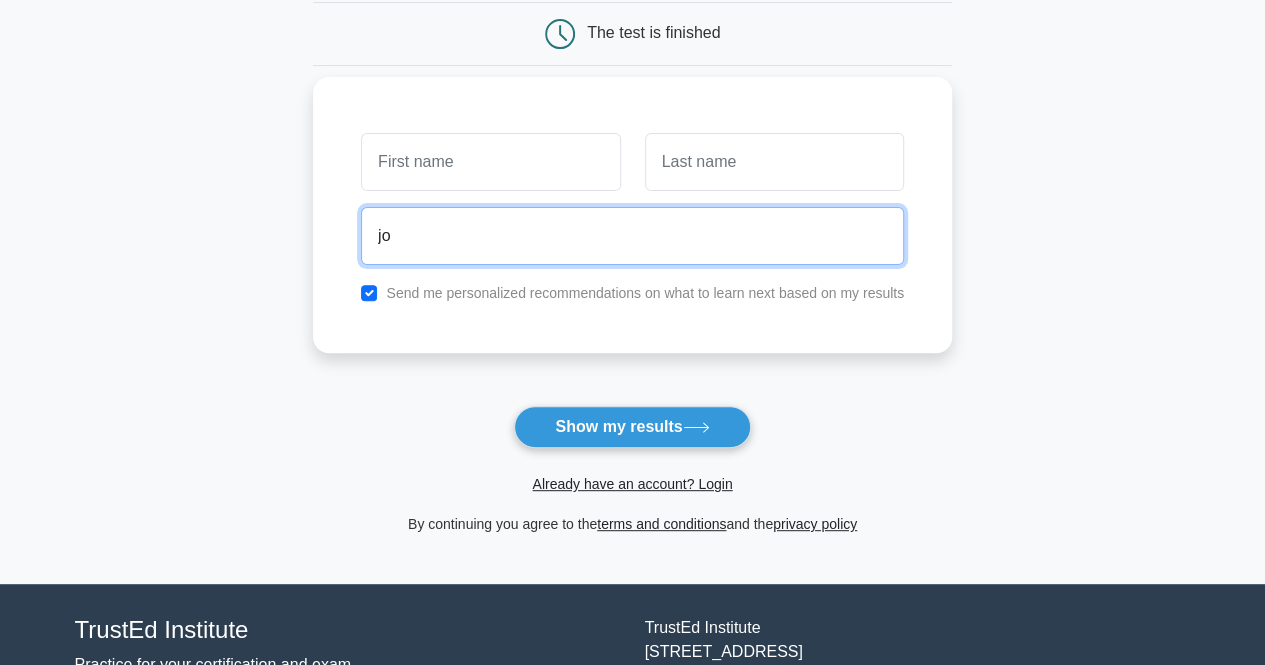 type on "jocelynchang940@gmail.com" 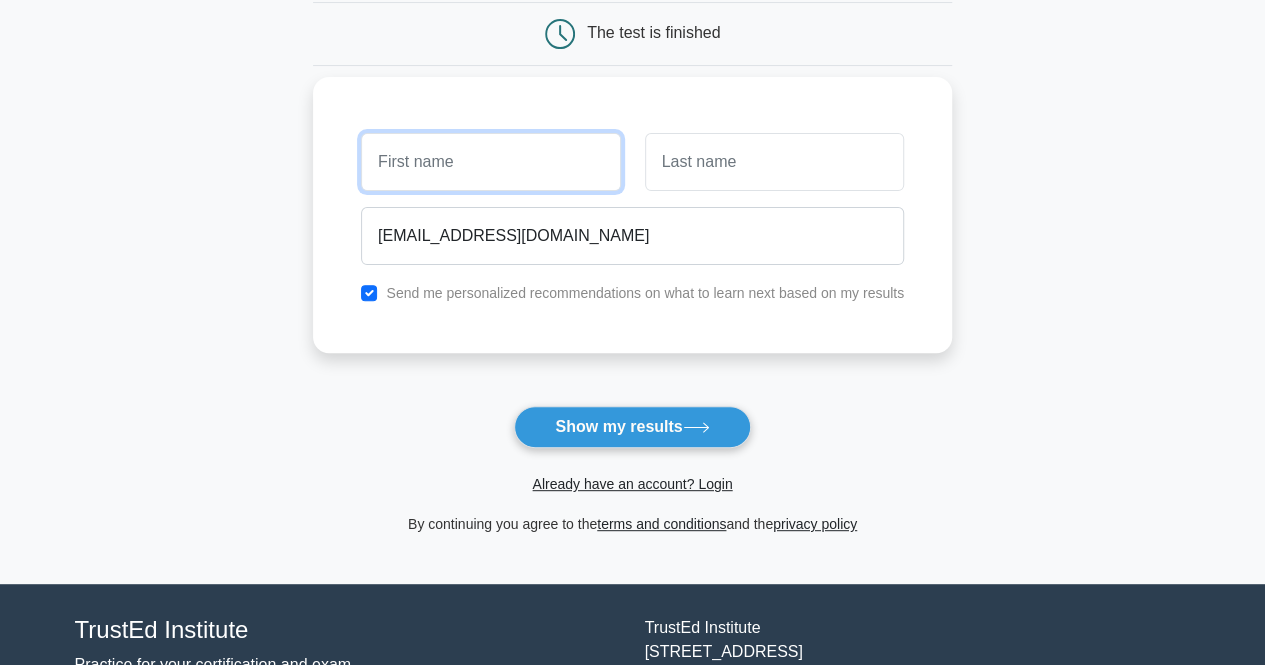 click at bounding box center (490, 162) 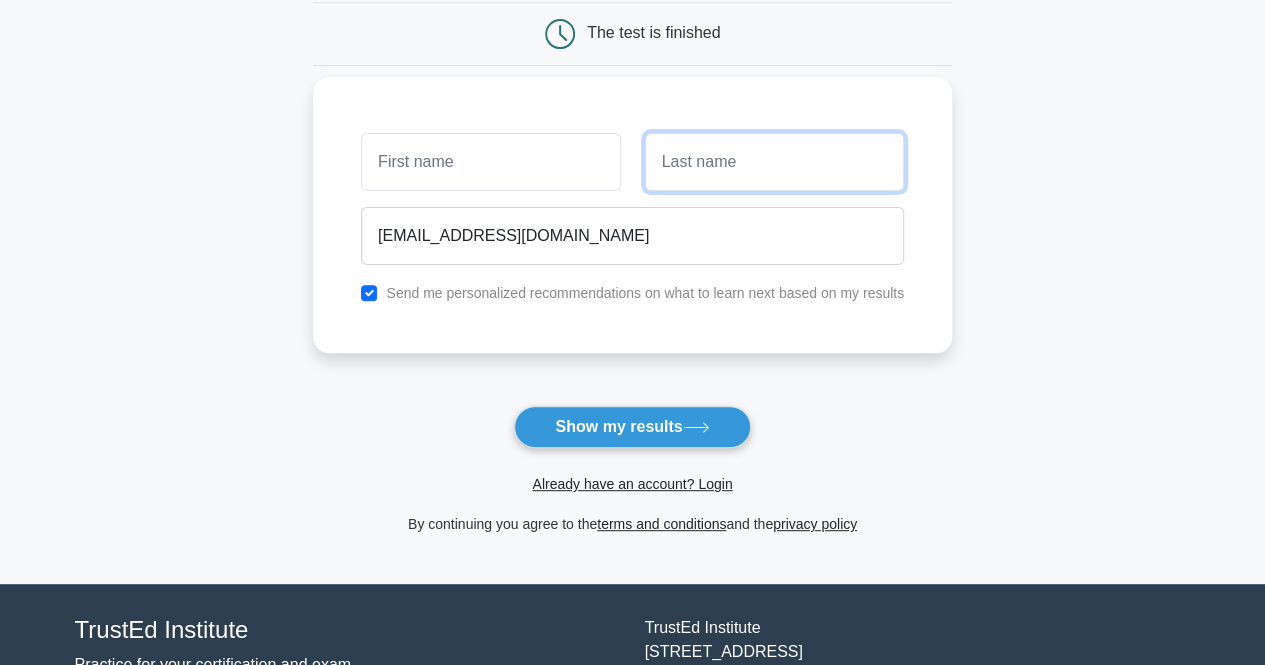 click at bounding box center (774, 162) 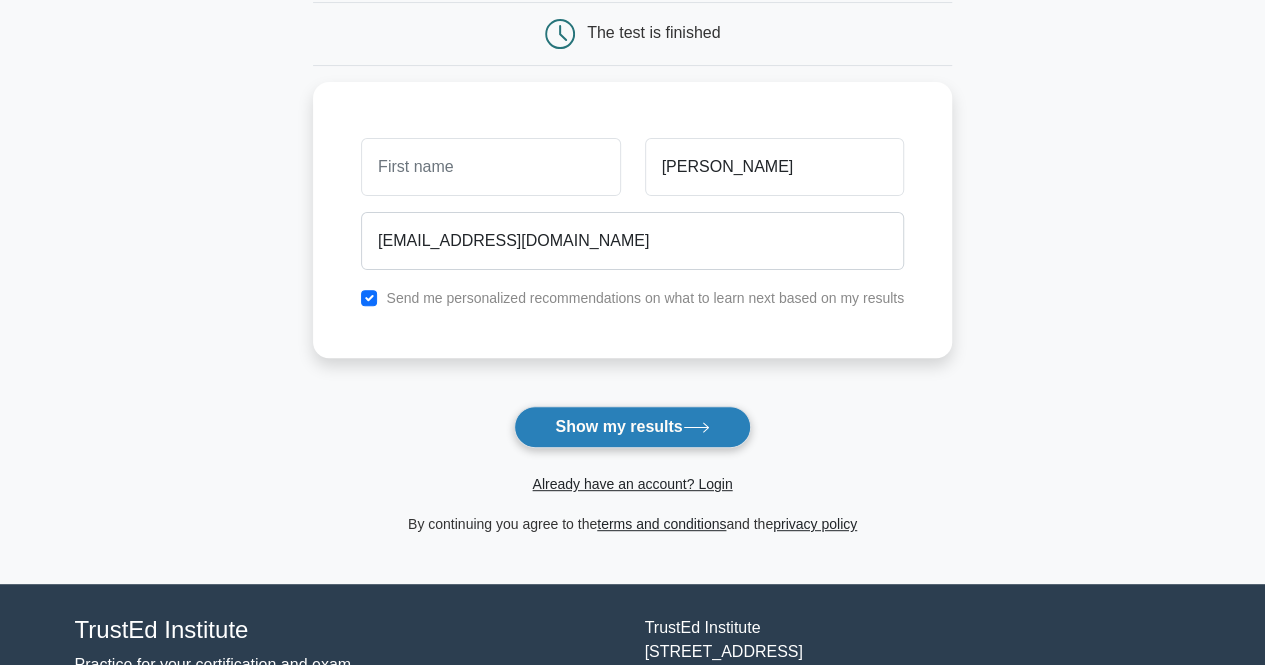 click 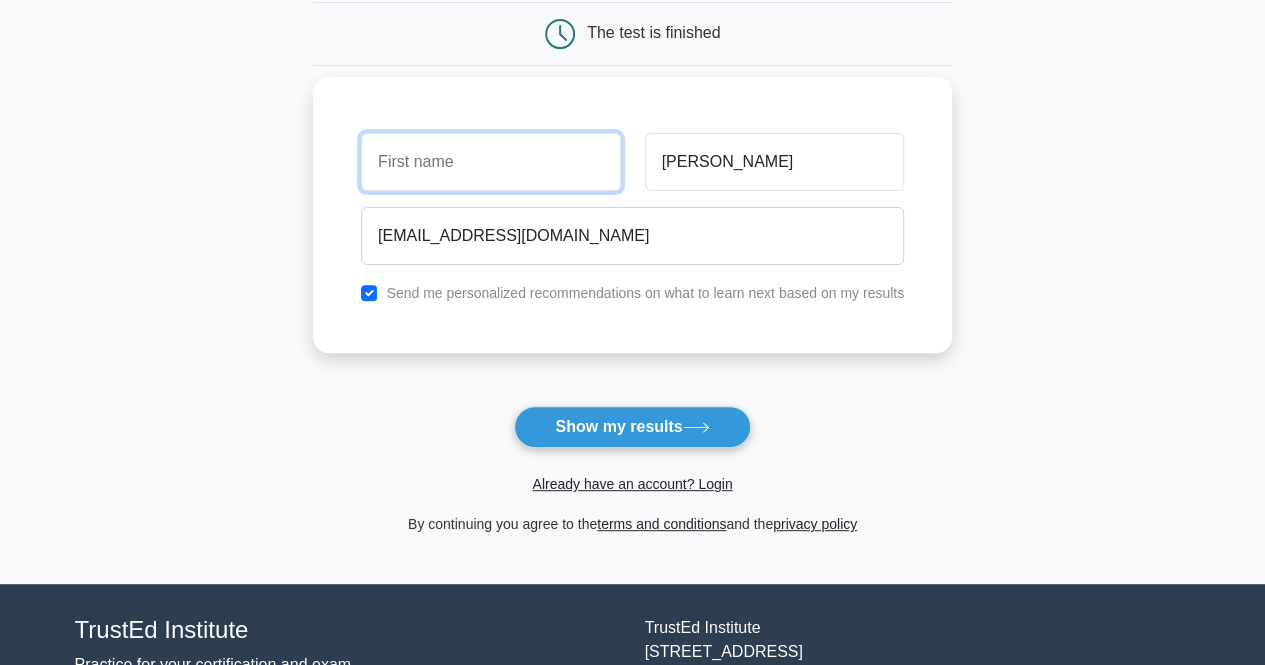 click at bounding box center [490, 162] 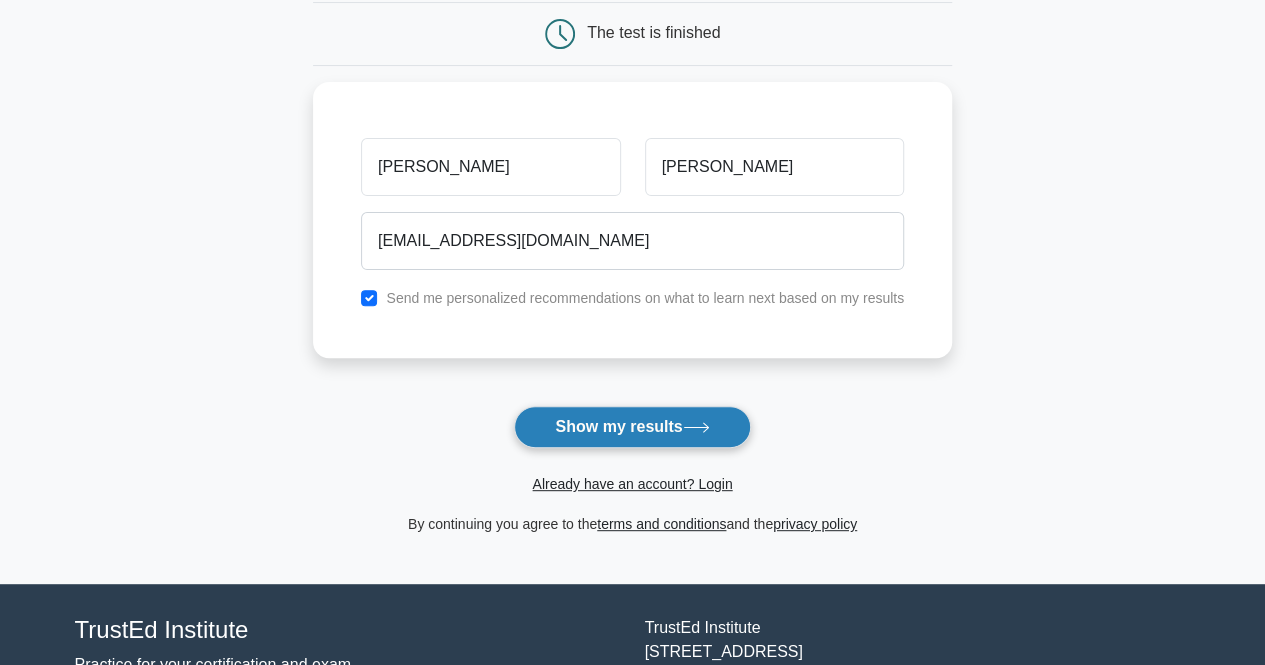 click on "Show my results" at bounding box center (632, 427) 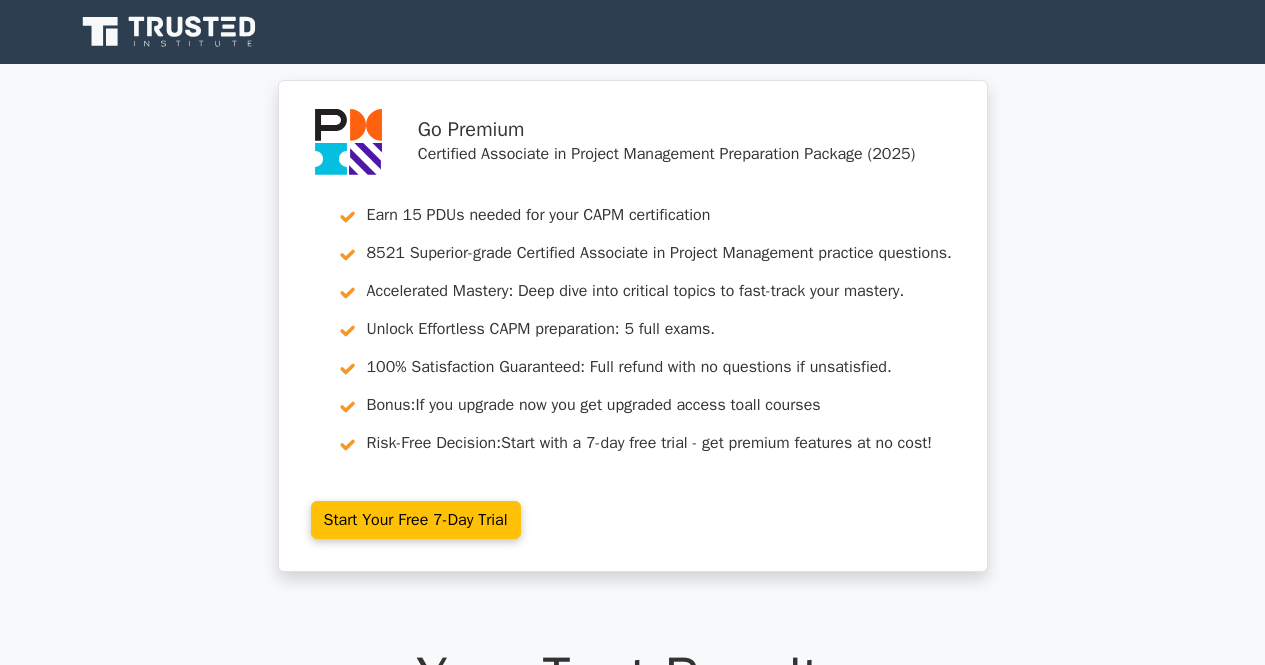 scroll, scrollTop: 0, scrollLeft: 0, axis: both 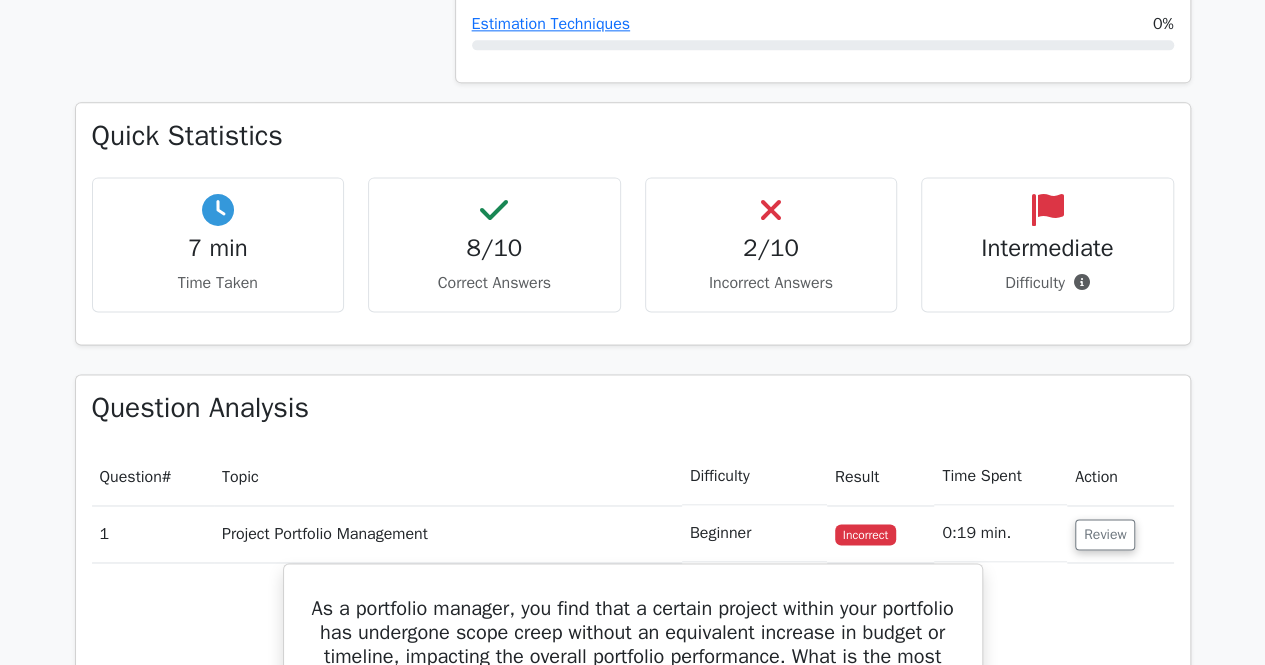 click on "8/10
Correct Answers" at bounding box center (494, 244) 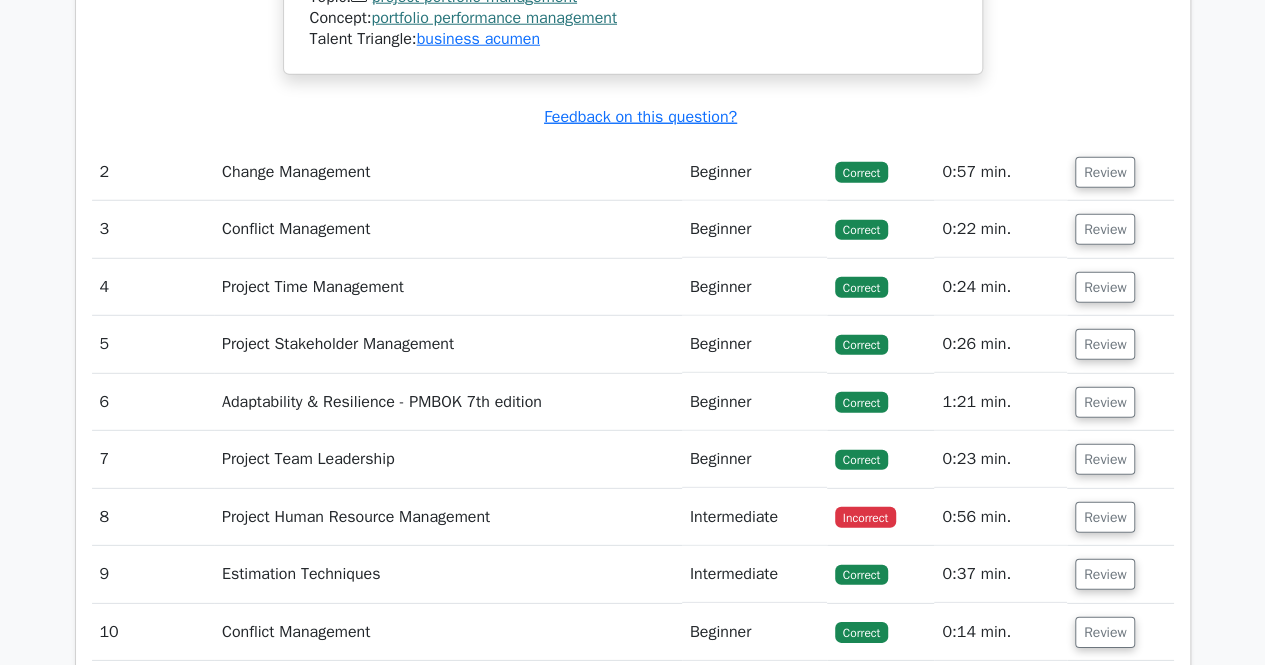 scroll, scrollTop: 2800, scrollLeft: 0, axis: vertical 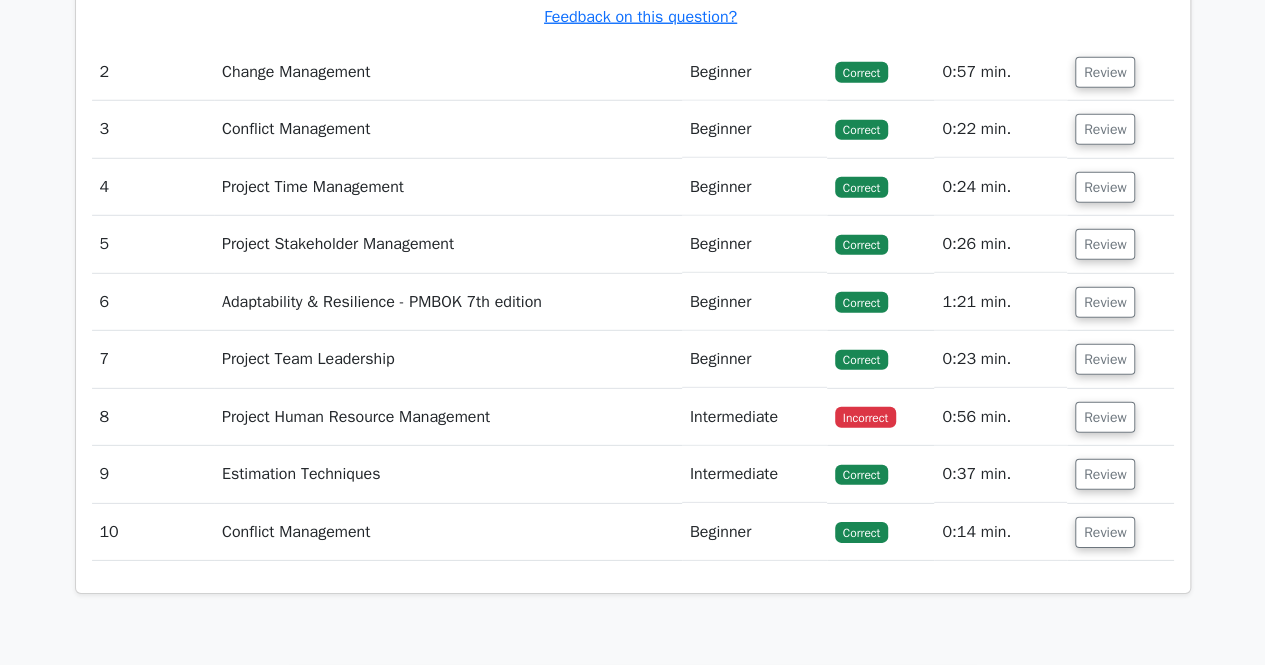 click on "Project Human Resource Management" at bounding box center (448, 417) 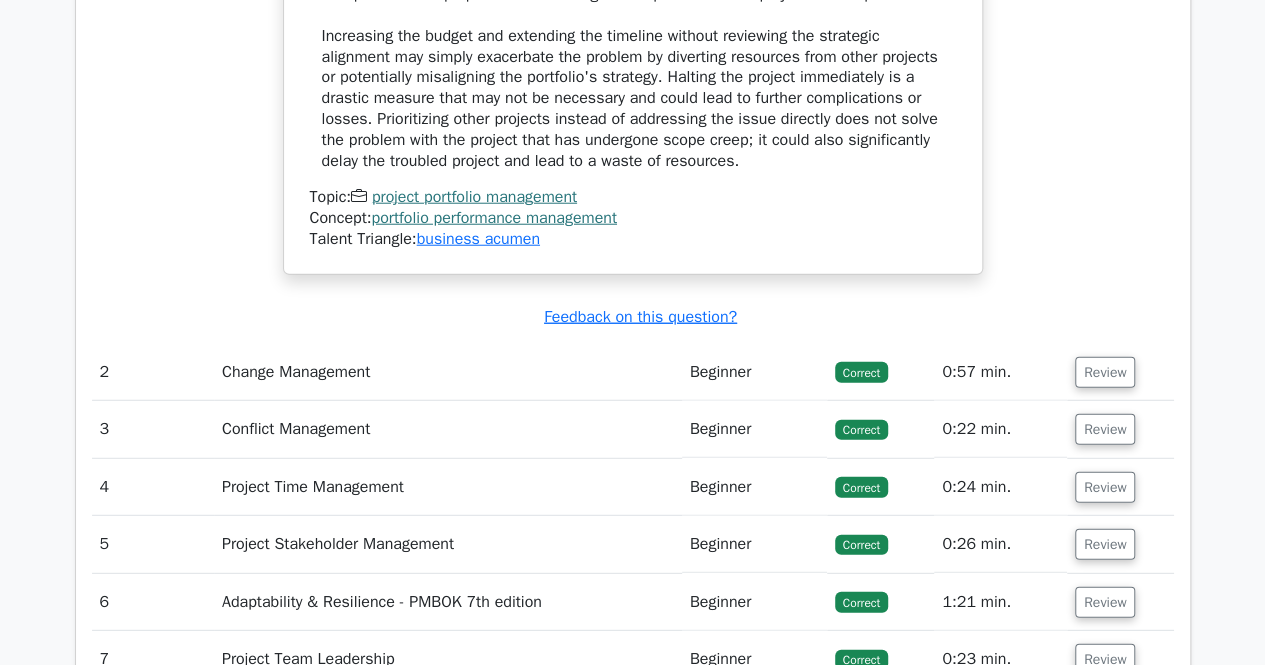 scroll, scrollTop: 3000, scrollLeft: 0, axis: vertical 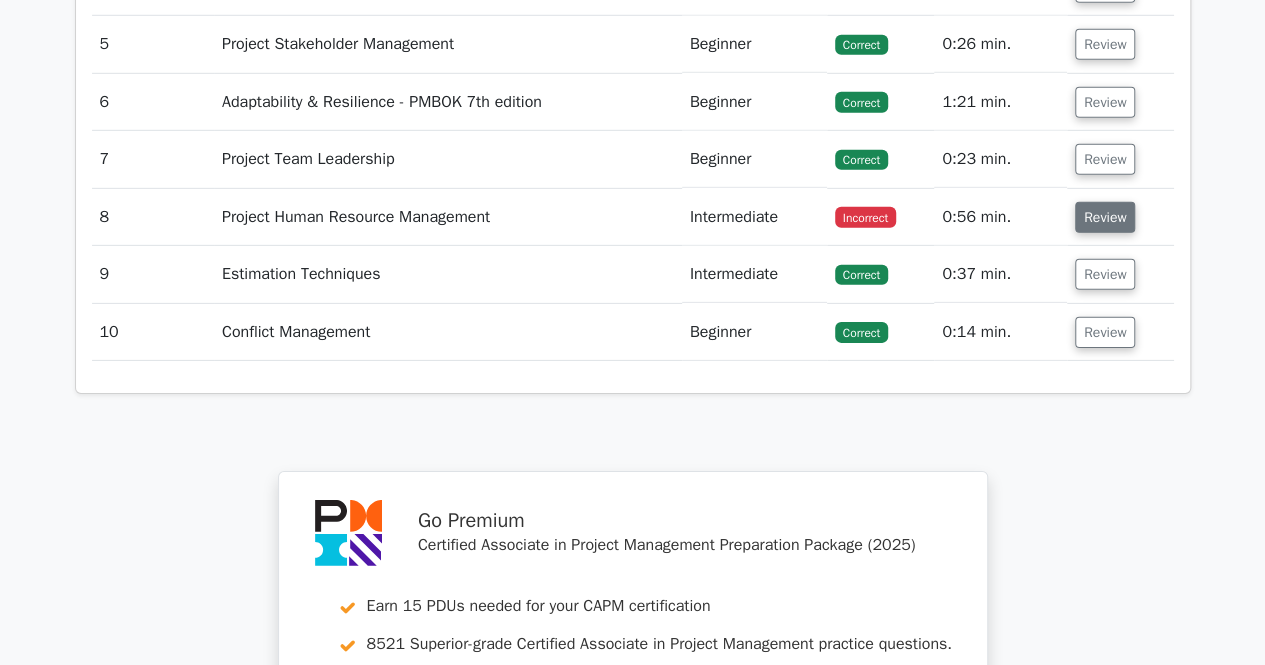 click on "Review" at bounding box center [1105, 217] 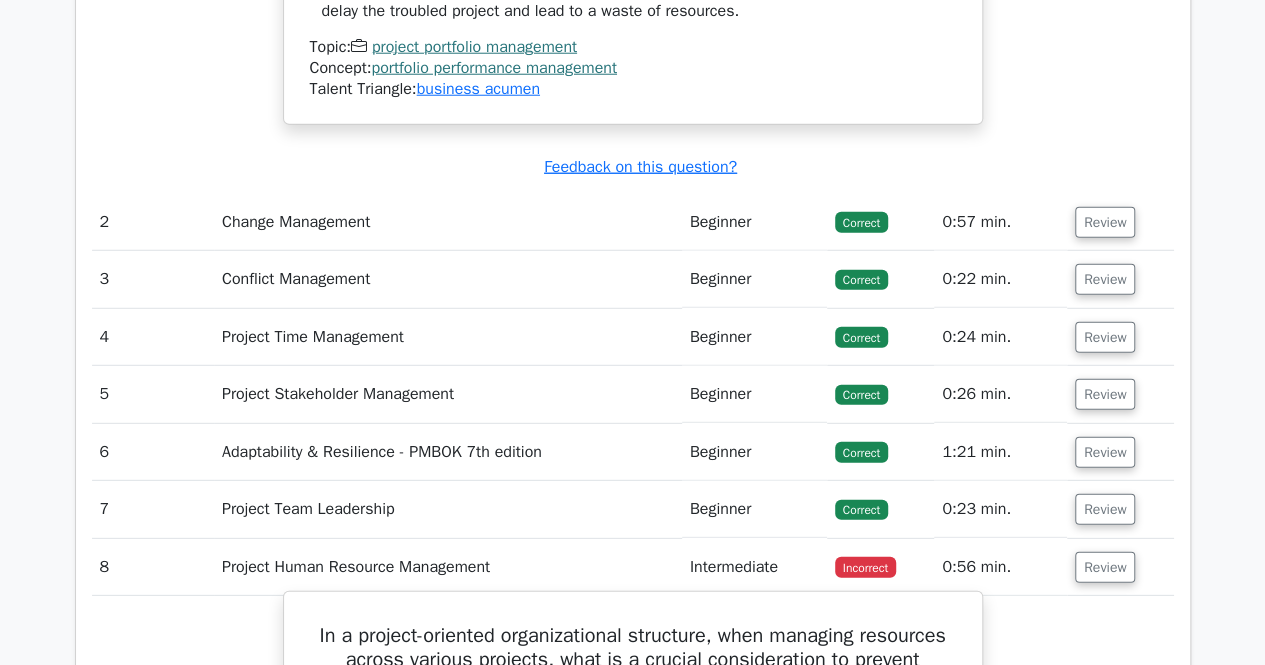 scroll, scrollTop: 3300, scrollLeft: 0, axis: vertical 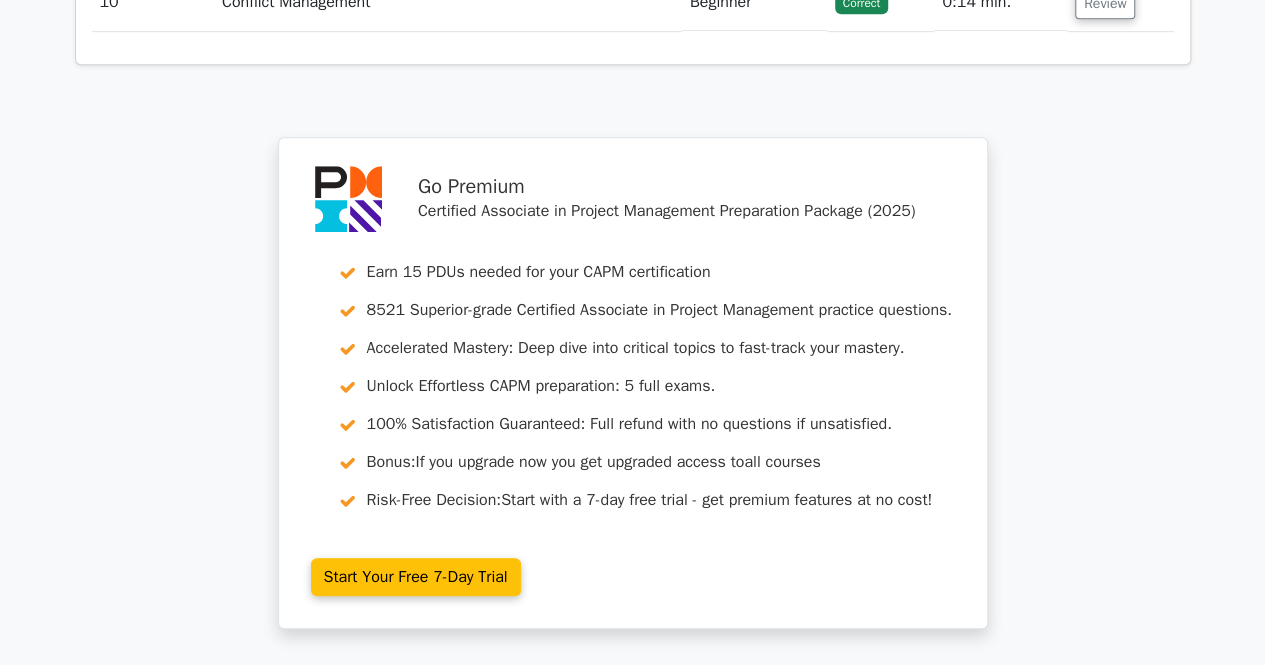 click on "Your Test Results
Certified Associate in Project Management
80%
Your Score
Keep practicing!
Performance by Topic
Project Portfolio Management
0%
Change Management
0% 0% 0% 0% 0% 0%" at bounding box center (633, -1509) 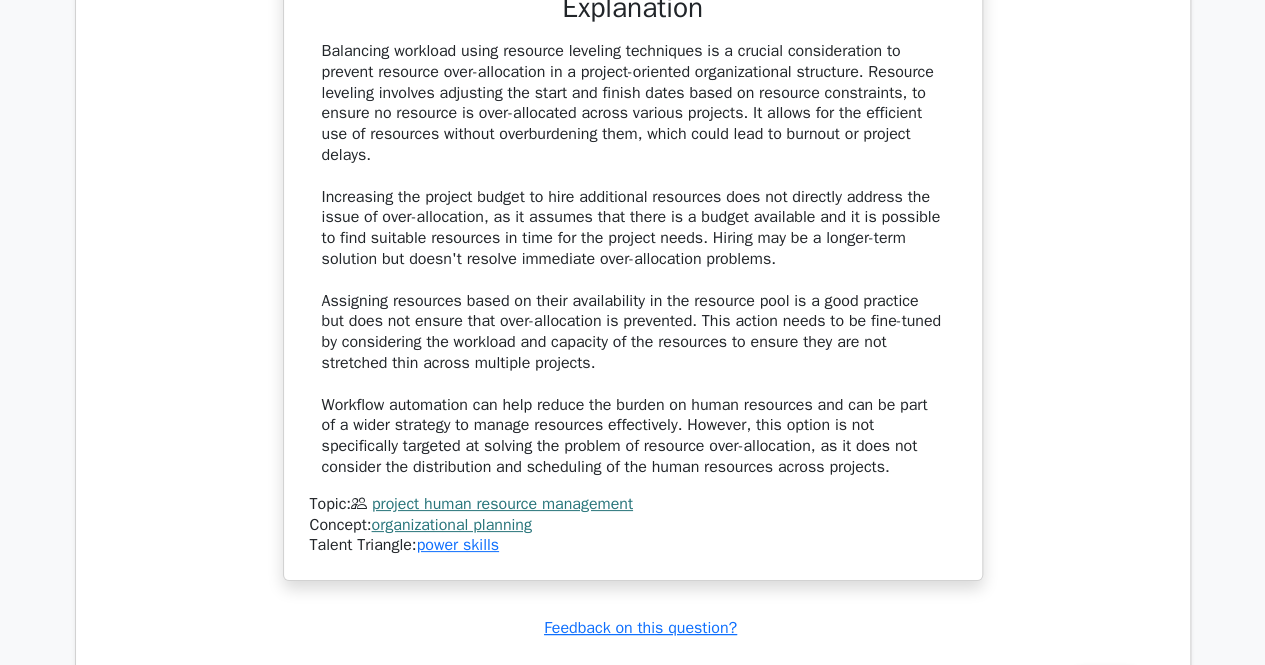 scroll, scrollTop: 3656, scrollLeft: 0, axis: vertical 